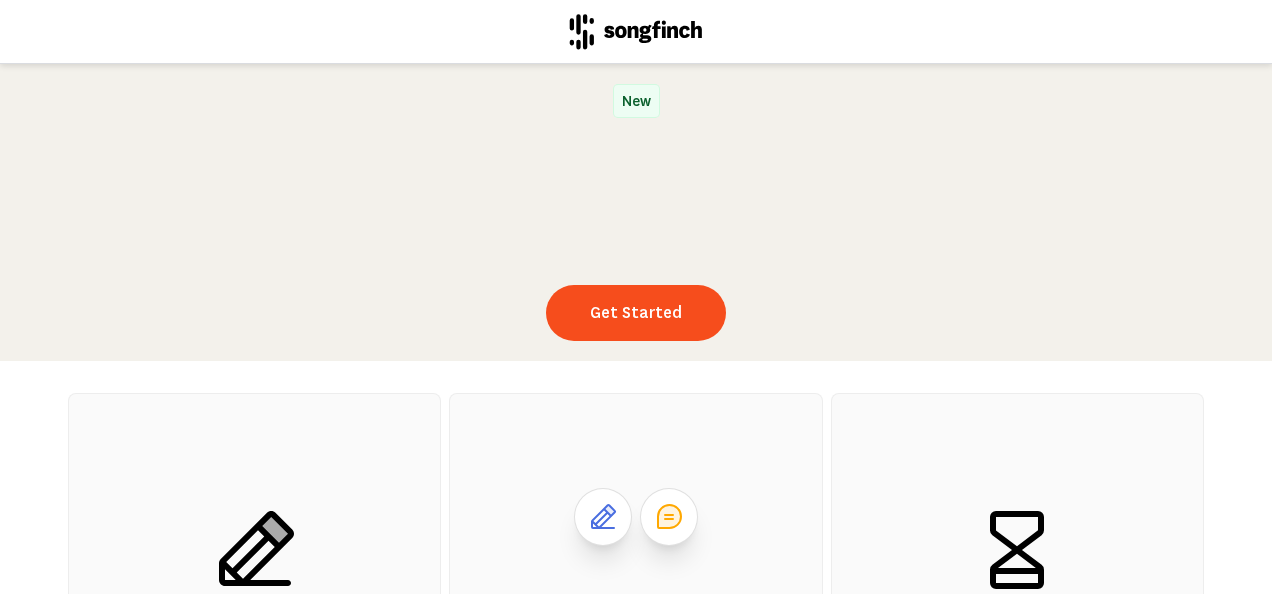 scroll, scrollTop: 0, scrollLeft: 0, axis: both 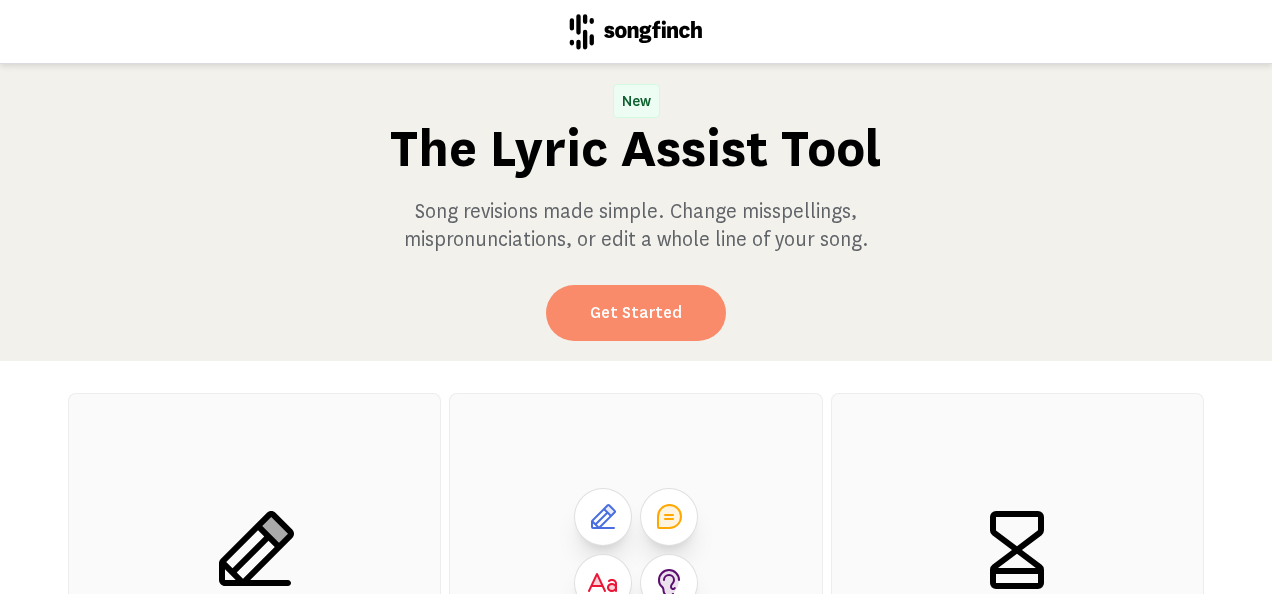 click on "Get Started" at bounding box center [636, 313] 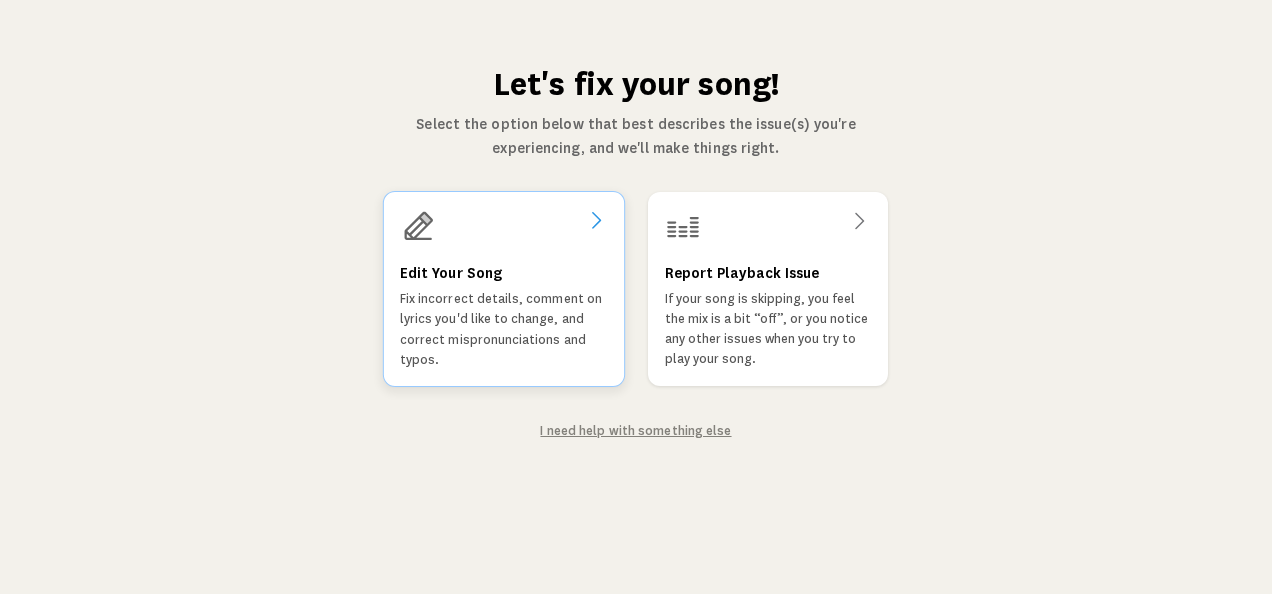 click on "Fix incorrect details, comment on lyrics you'd like to change, and correct mispronunciations and typos." at bounding box center [504, 329] 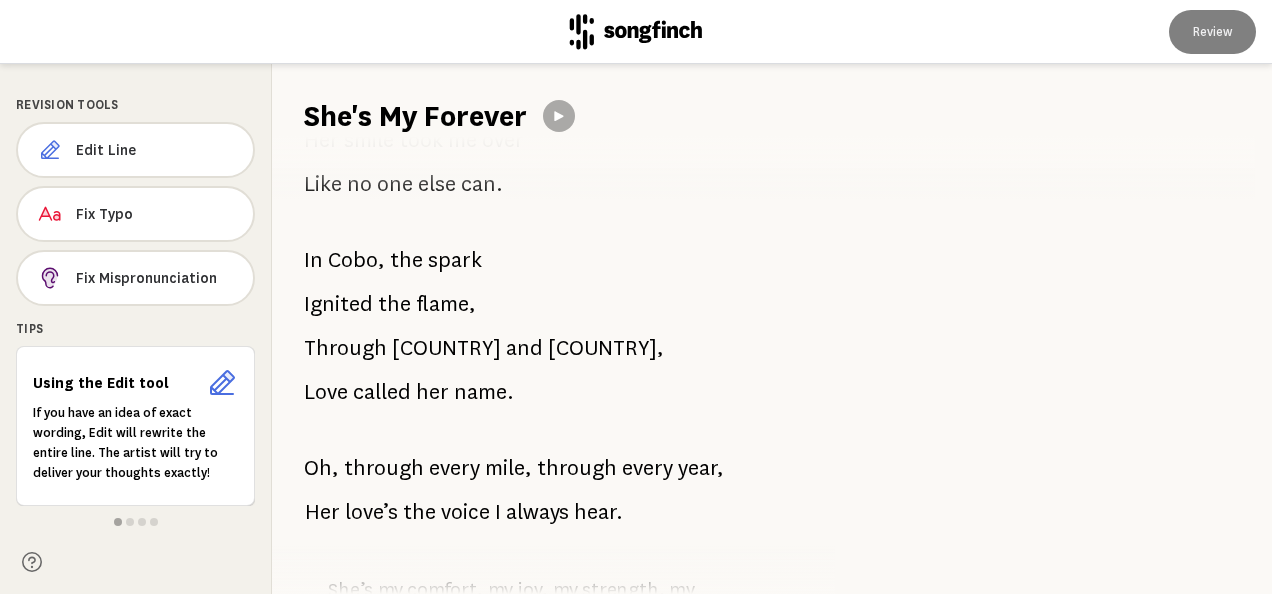 scroll, scrollTop: 200, scrollLeft: 0, axis: vertical 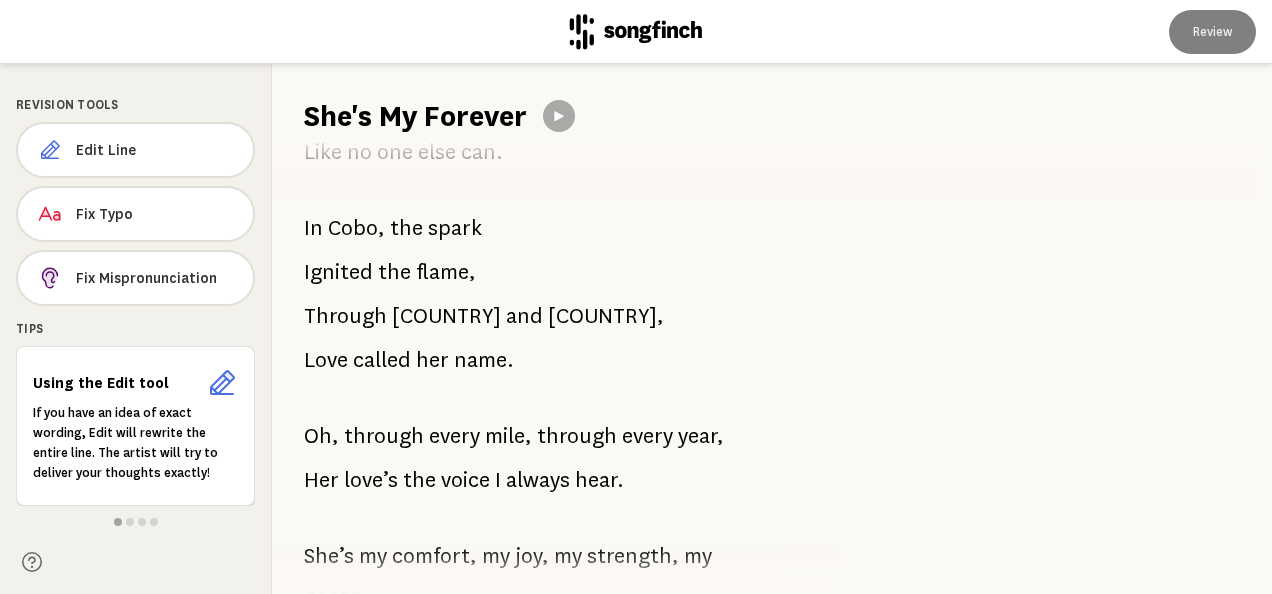 click on "In Cobo, the spark" at bounding box center (393, 228) 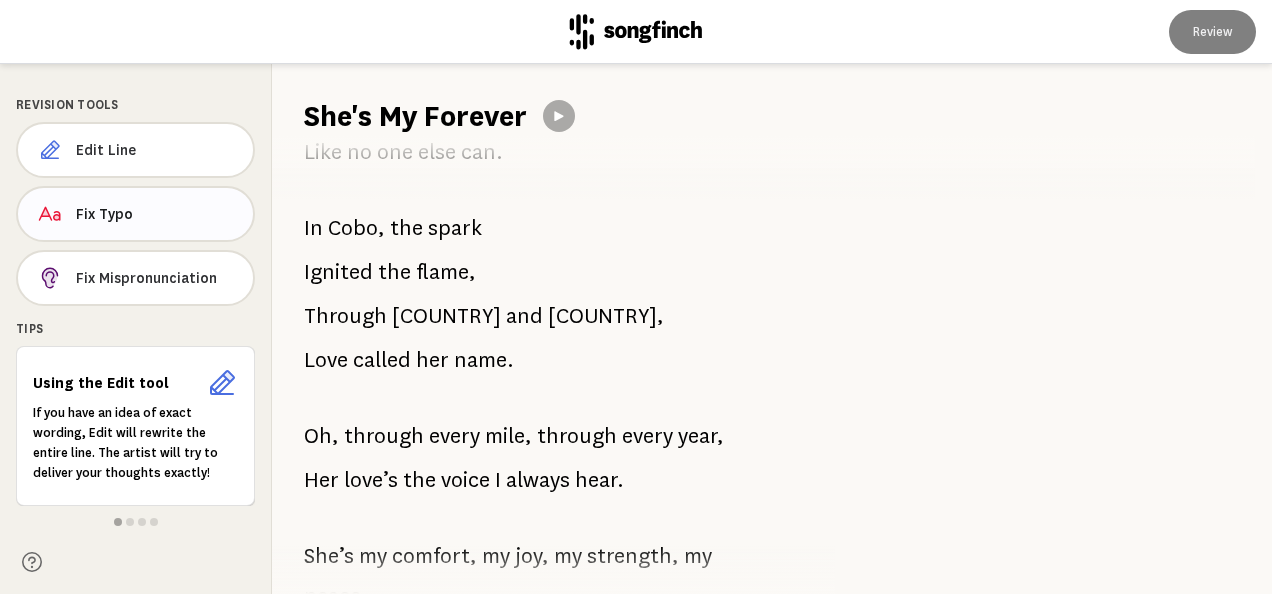 click on "Fix Typo" at bounding box center (156, 150) 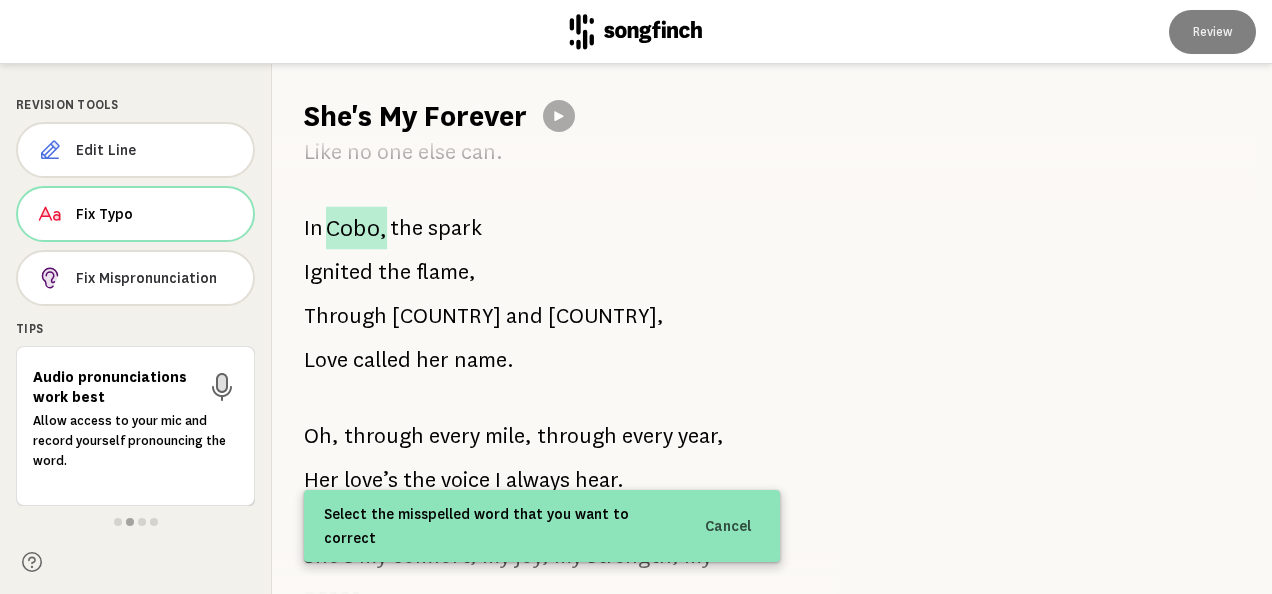 click on "Cobo," at bounding box center (344, 20) 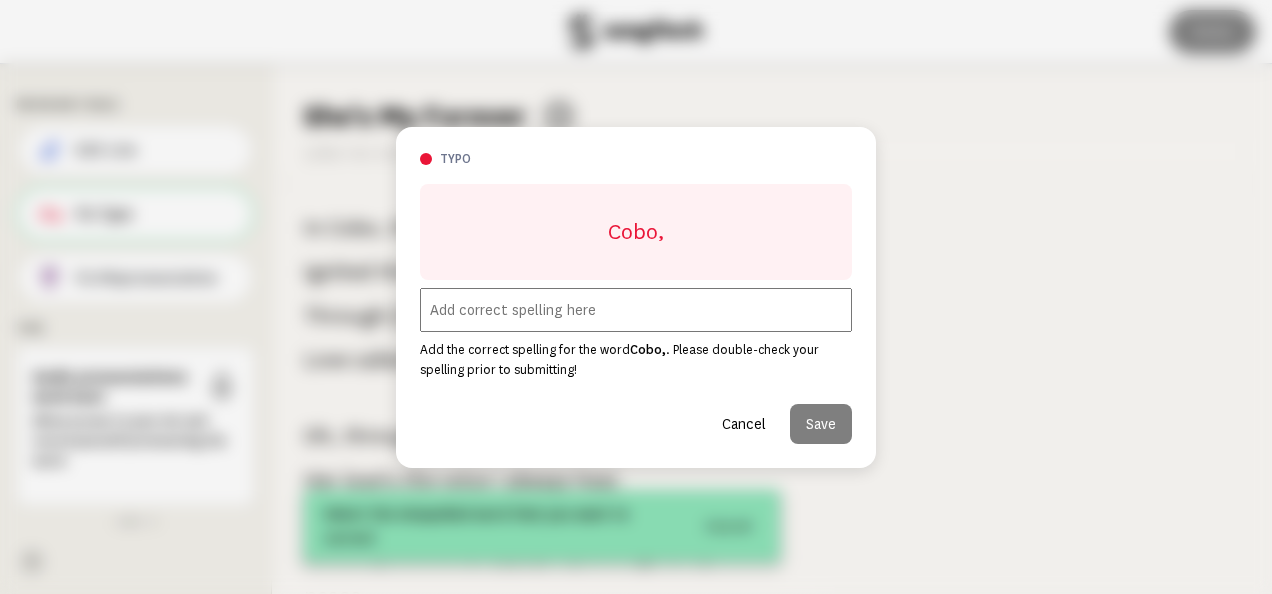 click at bounding box center (636, 310) 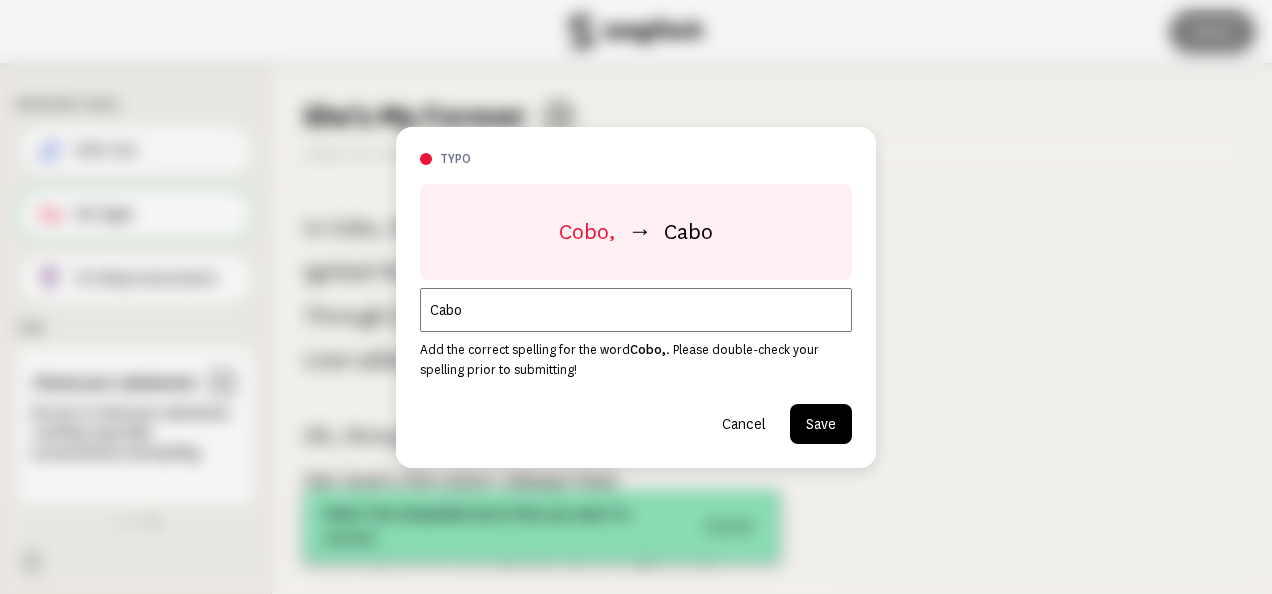 type on "Cabo" 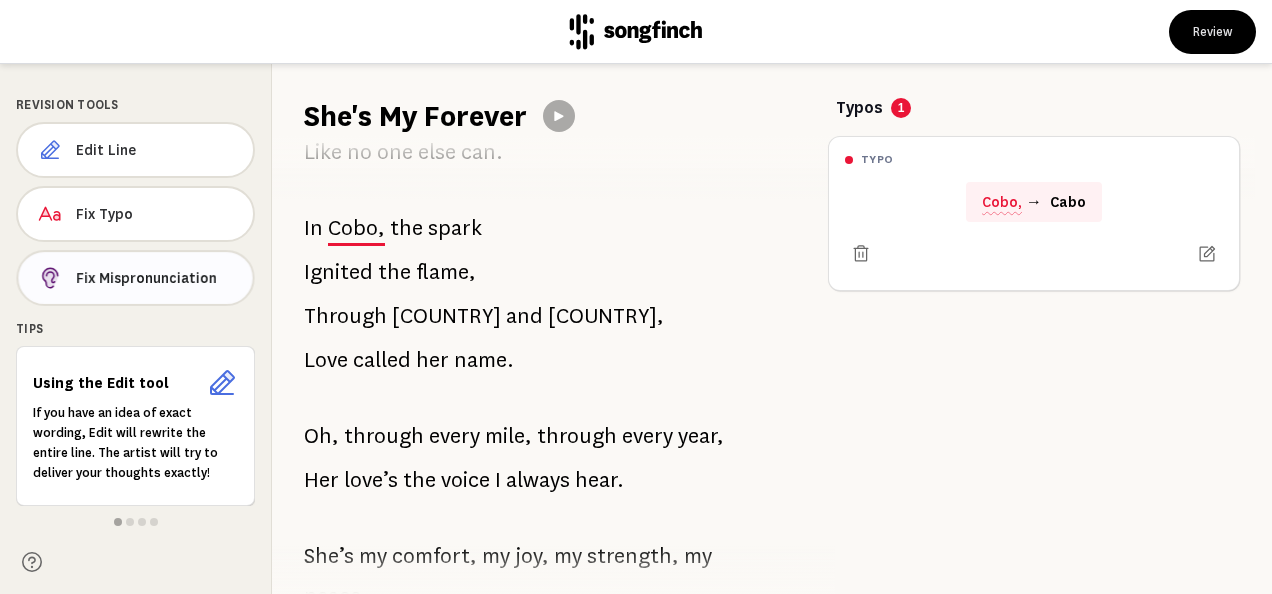 click on "Fix Mispronunciation" at bounding box center (135, 278) 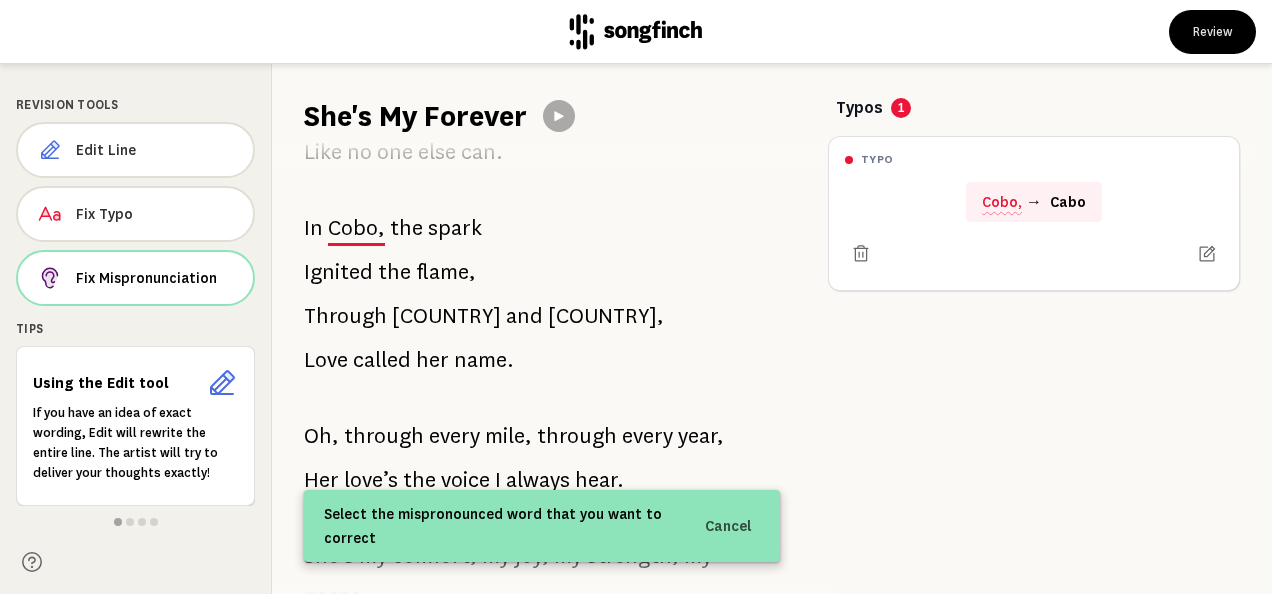 click on "Cobo," at bounding box center (356, 228) 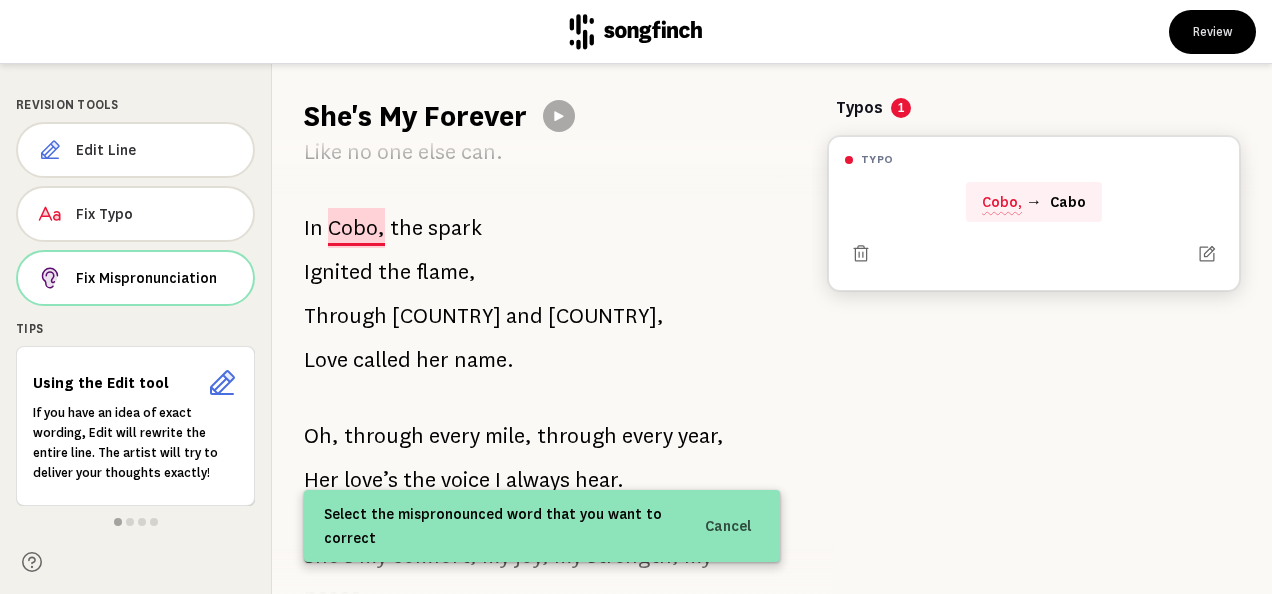click at bounding box center (1034, 254) 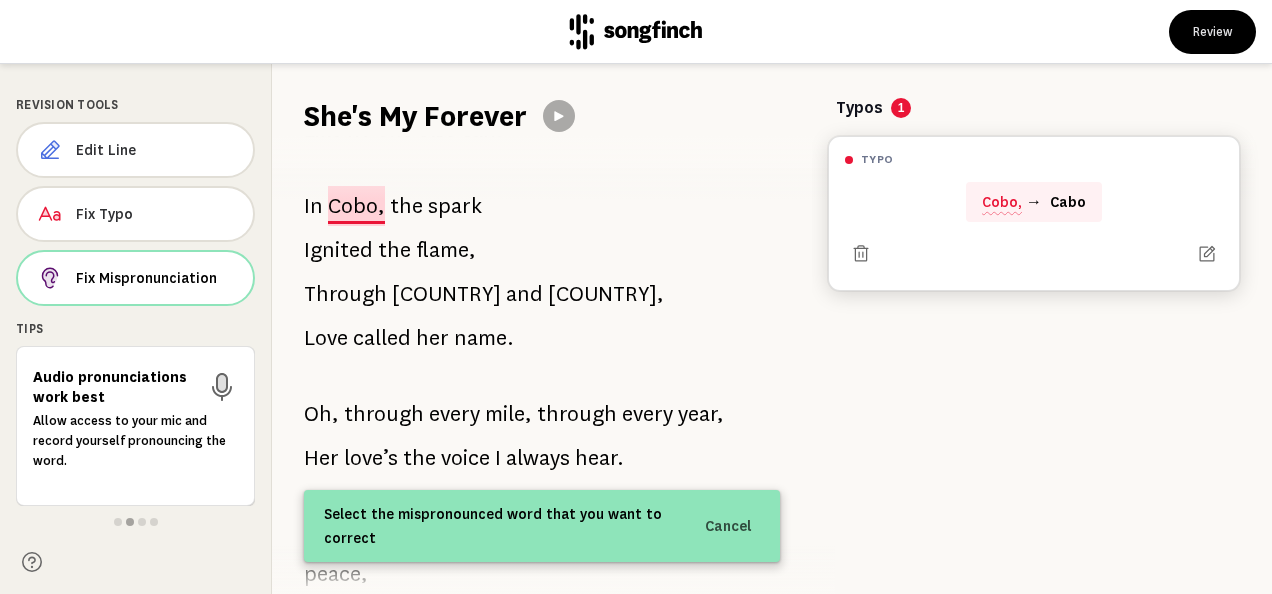 click at bounding box center (222, 387) 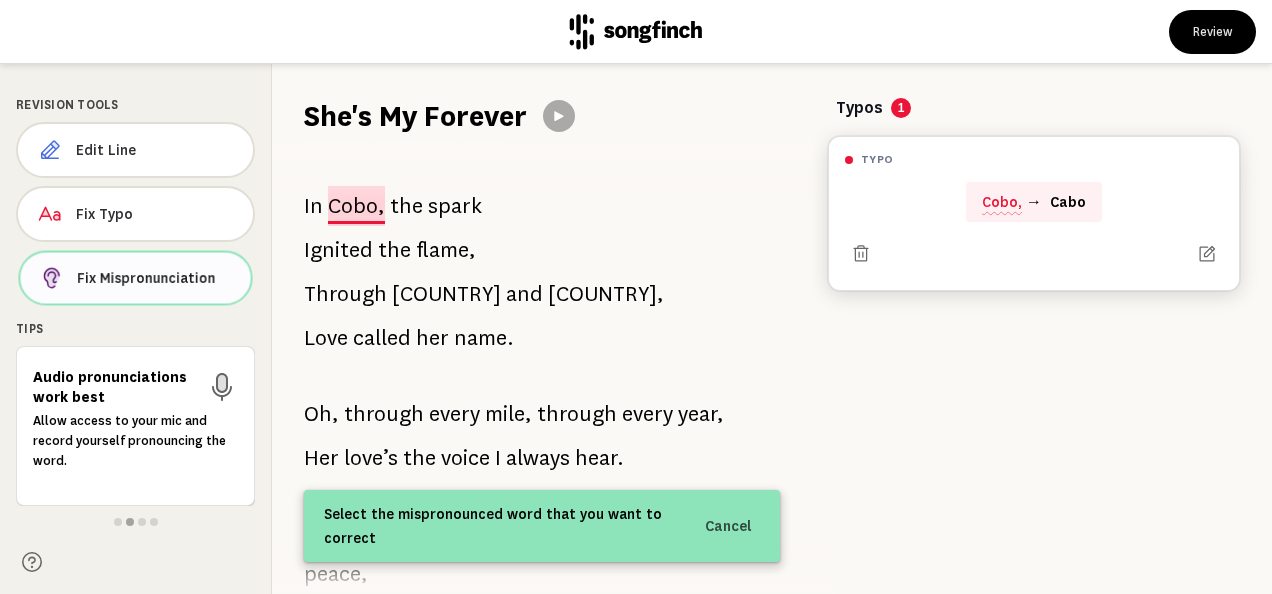 click on "Fix Mispronunciation" at bounding box center (156, 278) 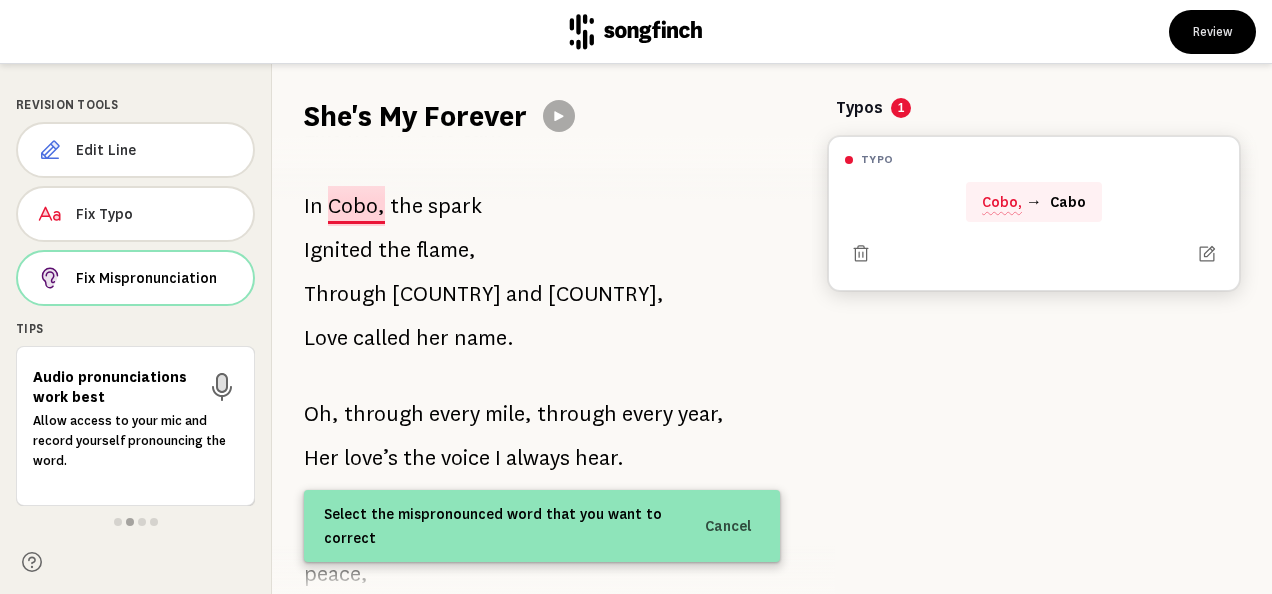 click on "Cobo," at bounding box center [356, 206] 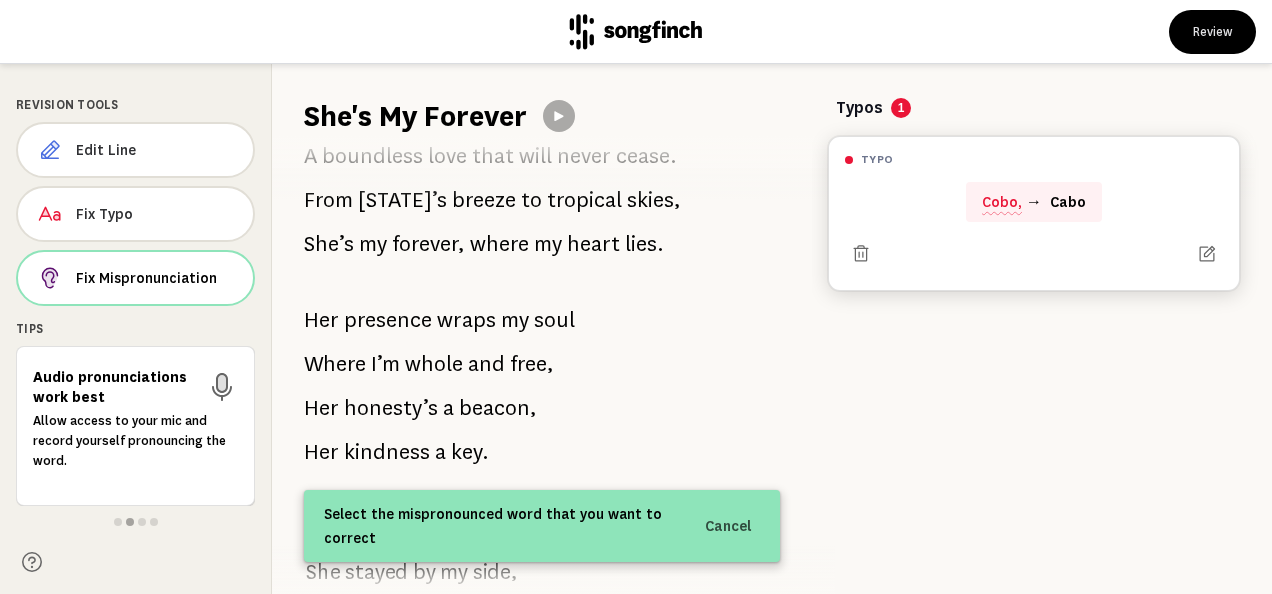 scroll, scrollTop: 722, scrollLeft: 0, axis: vertical 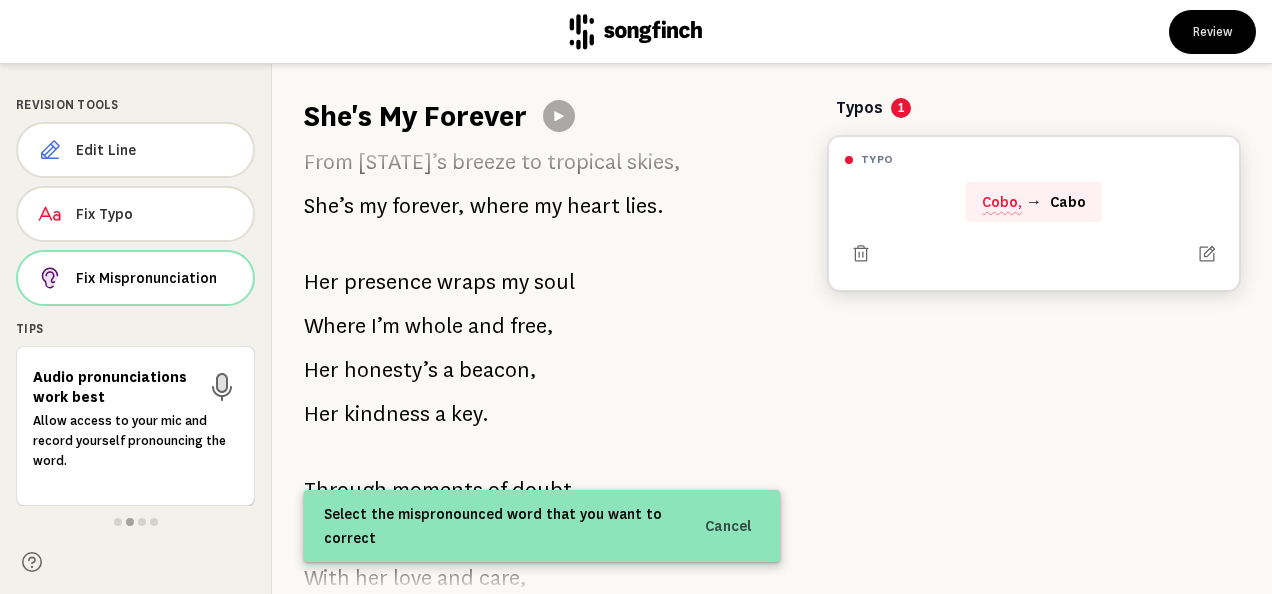 click on "Typos 1 typo Cobo, [CITY]" at bounding box center (1042, 329) 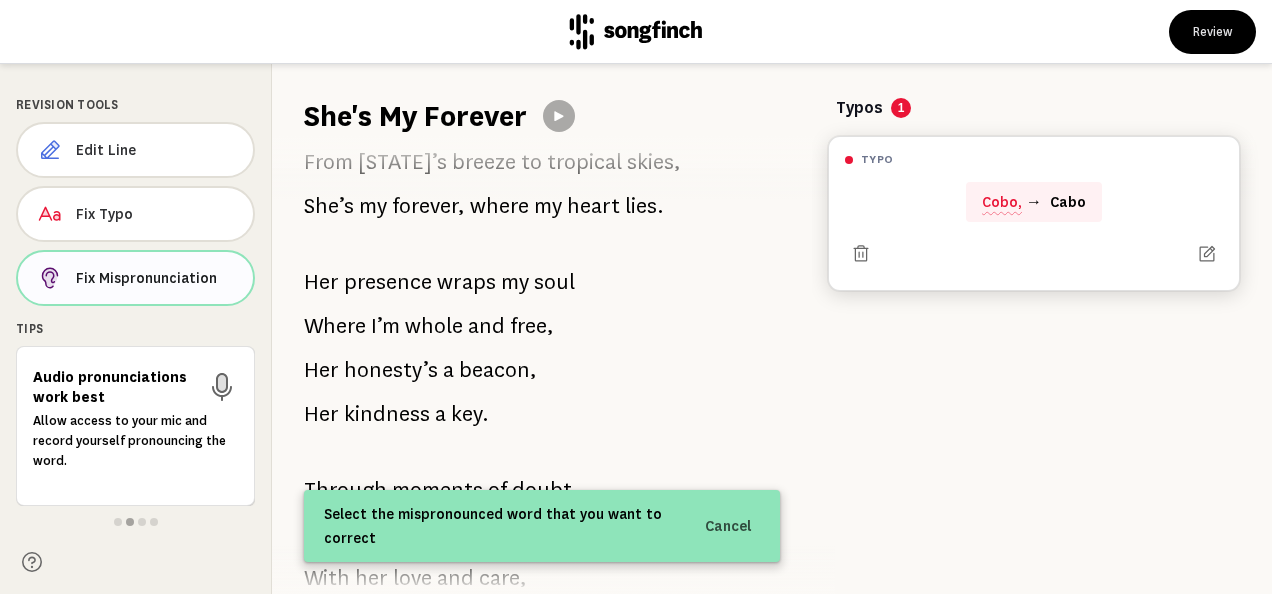 click on "Fix Mispronunciation" at bounding box center [156, 278] 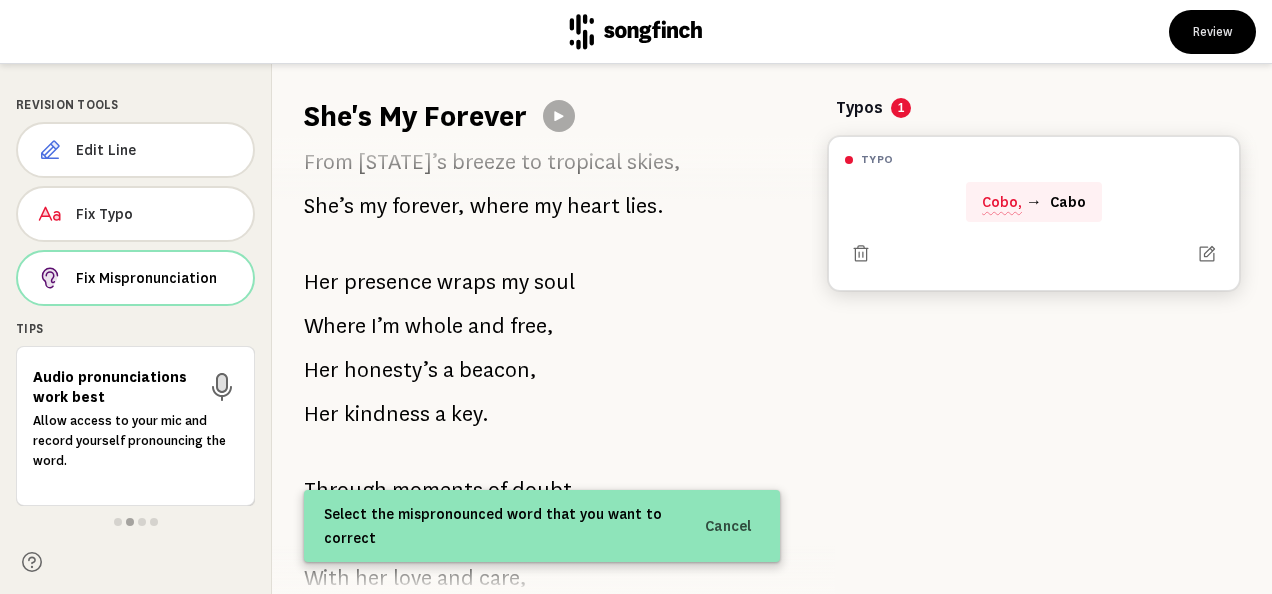 click on "Select the mispronounced word that you want to correct" at bounding box center (498, 526) 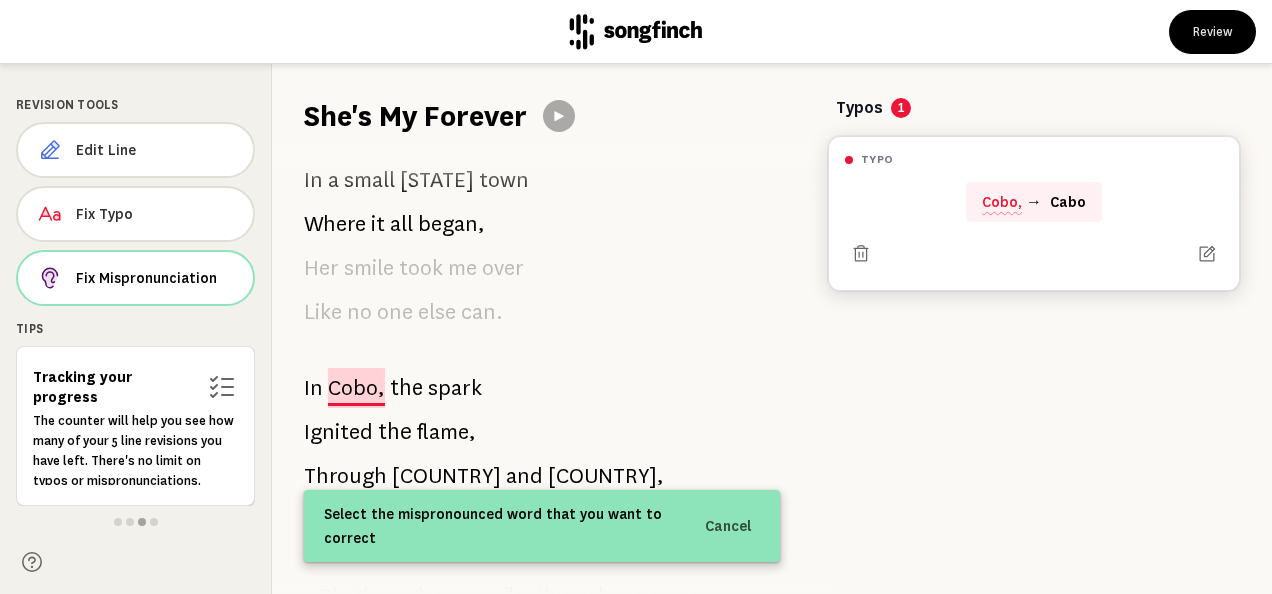 scroll, scrollTop: 22, scrollLeft: 0, axis: vertical 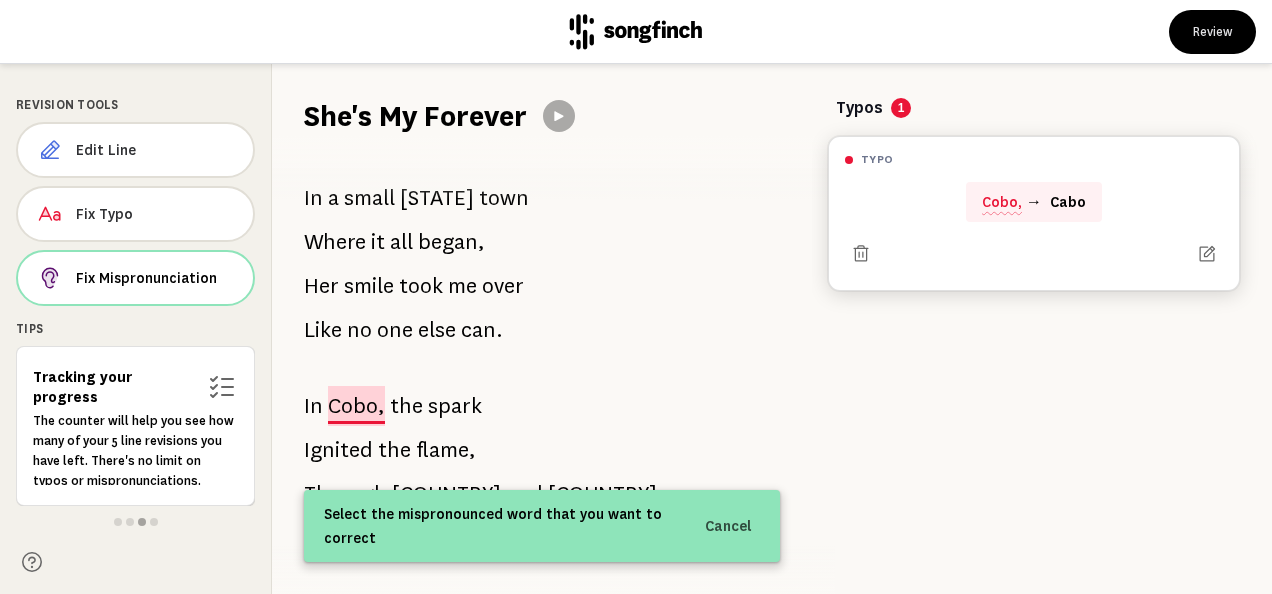 click on "Cobo," at bounding box center (356, 406) 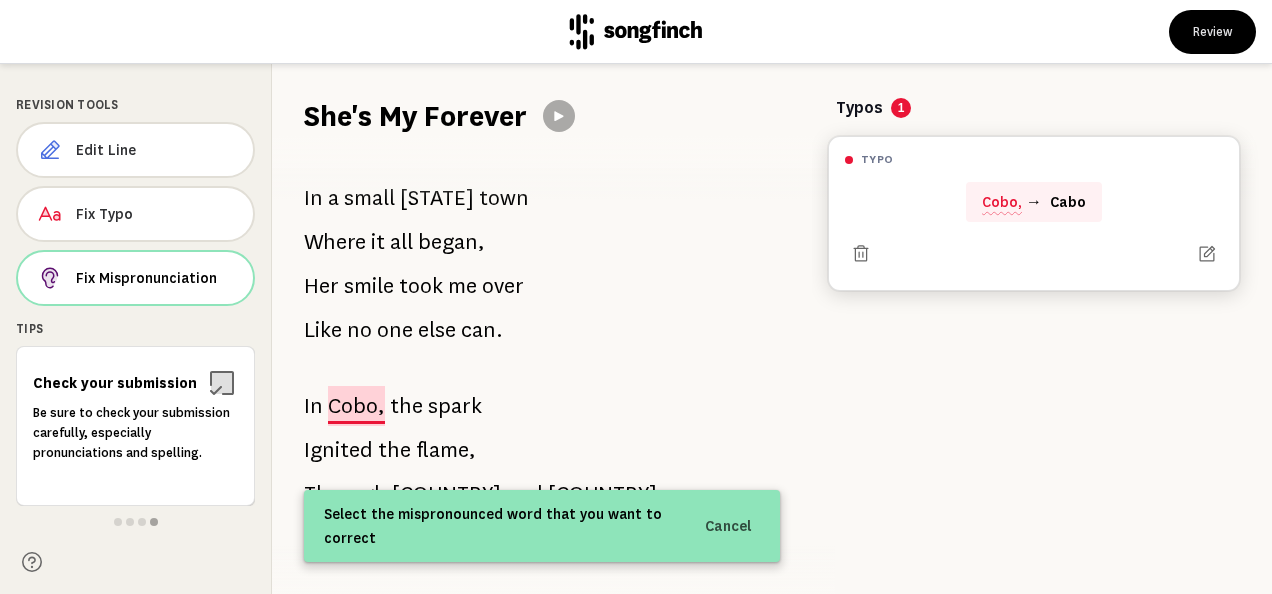 click on "In a small [STATE] town Where it all began, Her smile took me over Like no one else can. In Cobo, the spark Ignited the flame, Through [COUNTRY] and [COUNTRY], Love called her name. Oh, through every mile, through every year, Her love’s the voice I always hear. She’s my comfort, my joy, my strength, my peace, A boundless love that will never cease. From [STATE]’s breeze to tropical skies, She’s my forever, where my heart lies. Her presence wraps my soul Where I’m whole and free, Her honesty’s a beacon, Her kindness a key. Through moments of doubt, She stayed by my side, With her love and care, She became my guide. Oh, through every storm, through every fight, Her love’s the star that lights my night. She’s my comfort, my joy, my my" at bounding box center [542, 365] 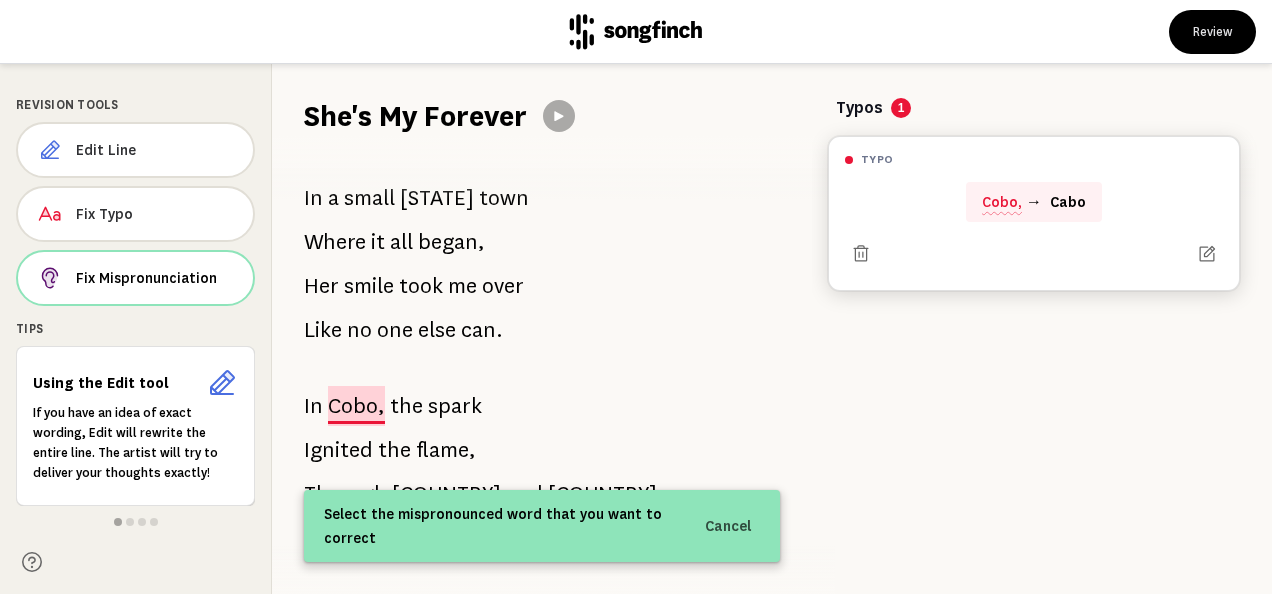 click at bounding box center [135, 522] 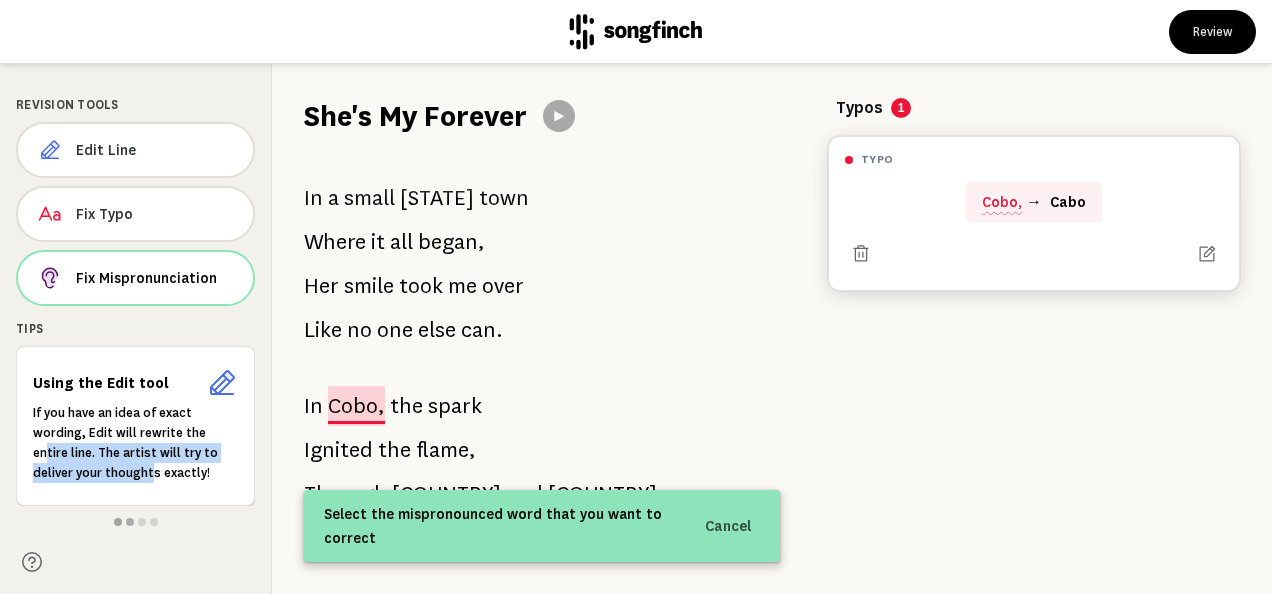 drag, startPoint x: 148, startPoint y: 472, endPoint x: 44, endPoint y: 460, distance: 104.69002 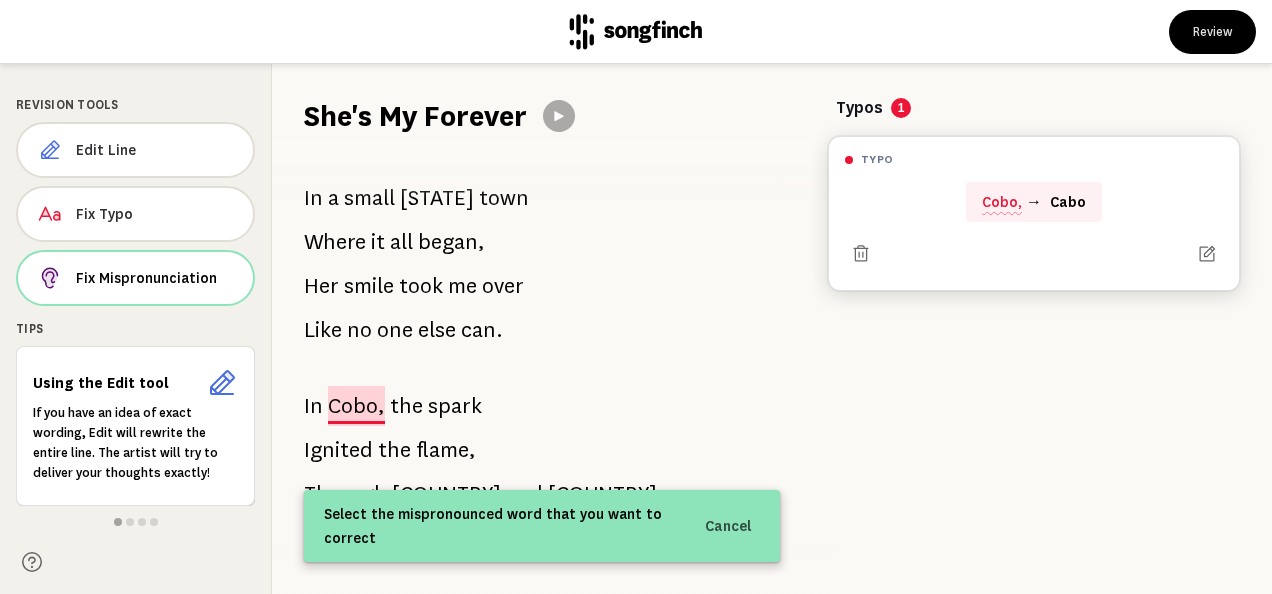 click on "Tips" at bounding box center (135, 105) 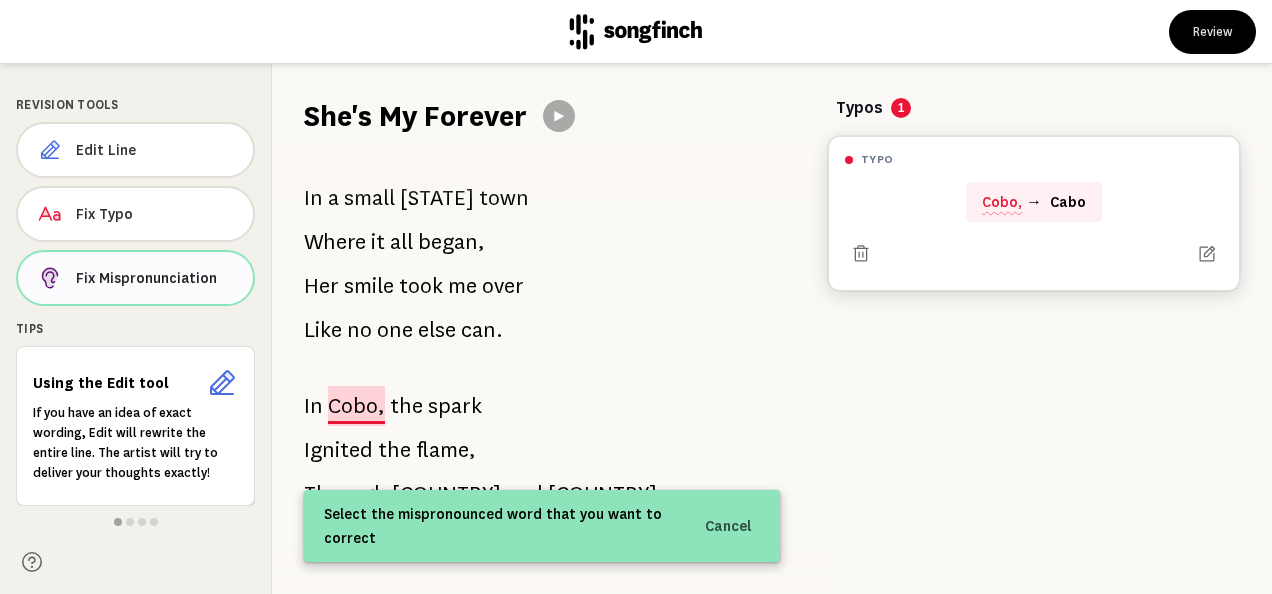 click on "Fix Mispronunciation" at bounding box center (156, 278) 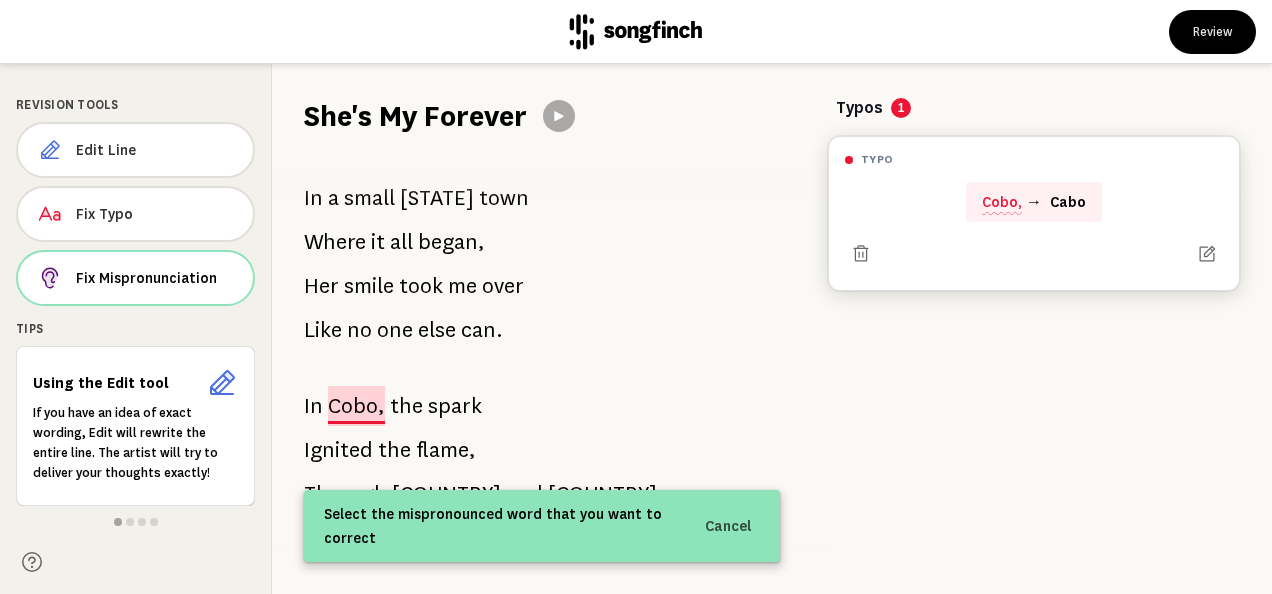 click on "Typos 1 typo Cobo, [CITY]" at bounding box center (1042, 329) 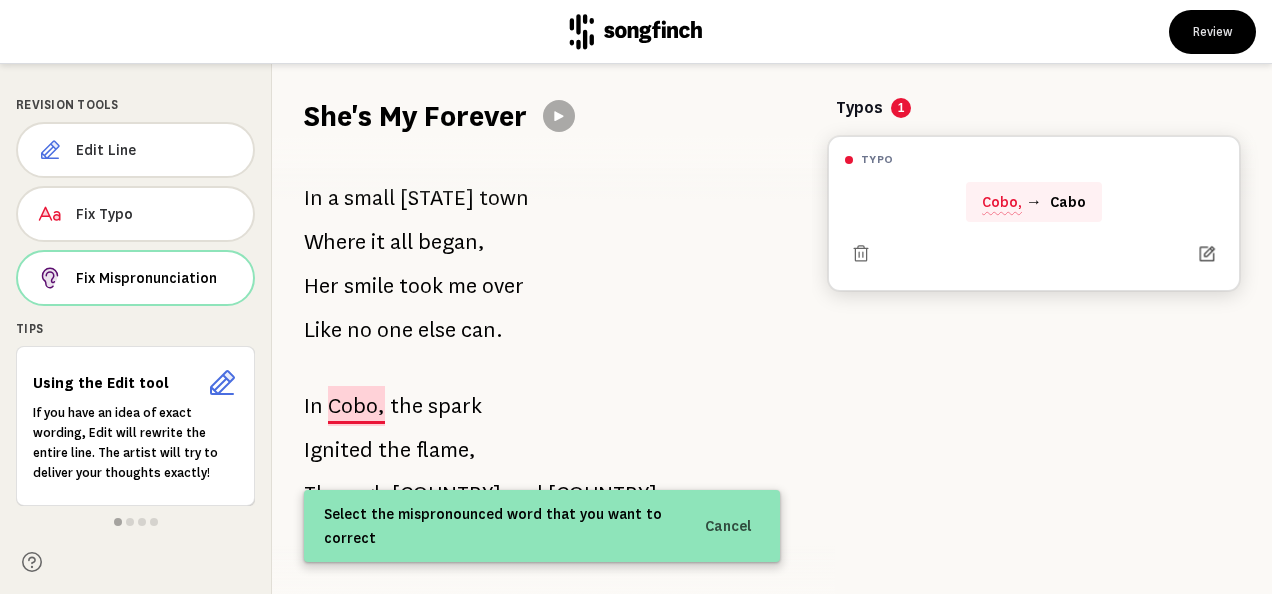 click at bounding box center [1207, 254] 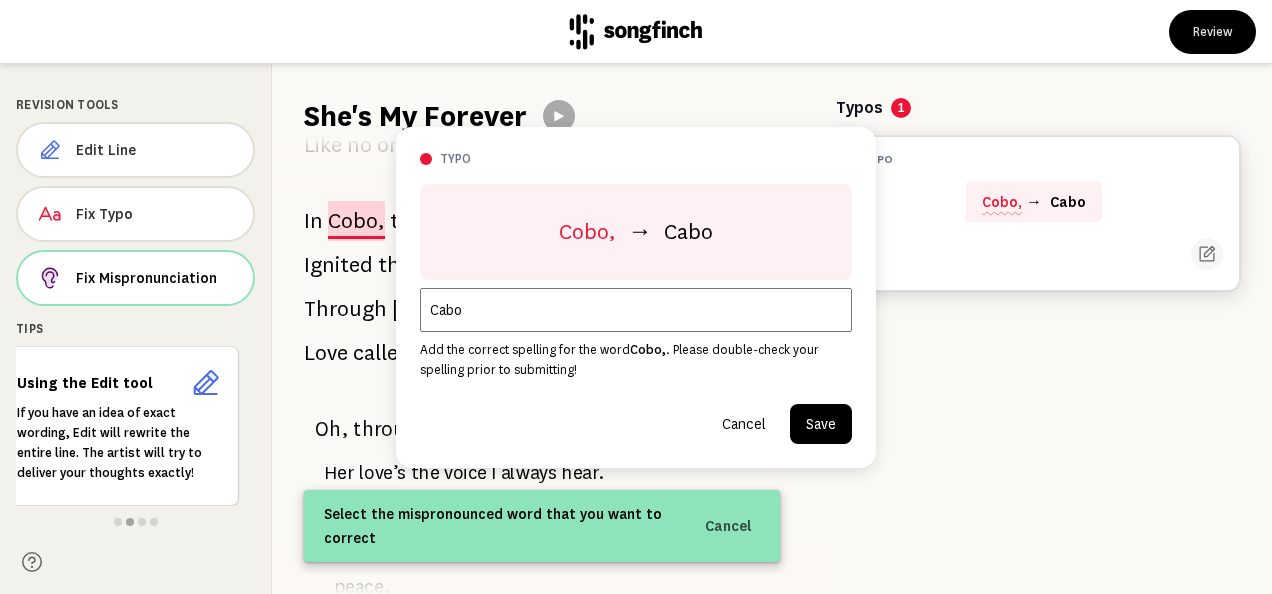scroll, scrollTop: 222, scrollLeft: 0, axis: vertical 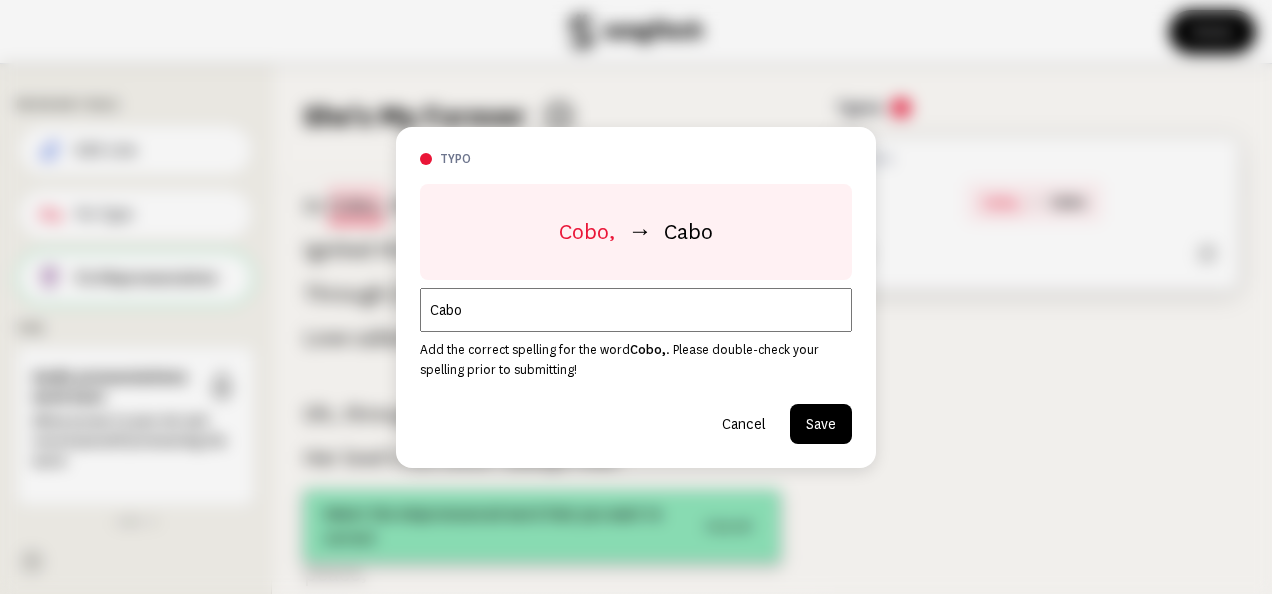click on "Save" at bounding box center [821, 424] 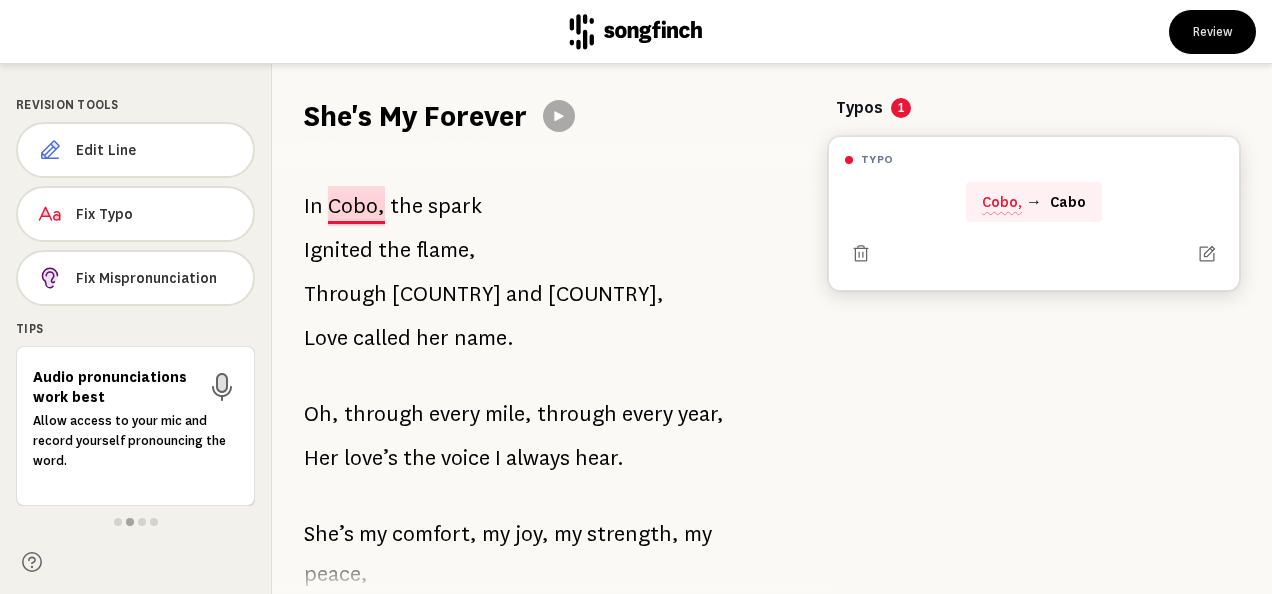 click on "Typos 1 typo Cobo, [CITY]" at bounding box center (1042, 329) 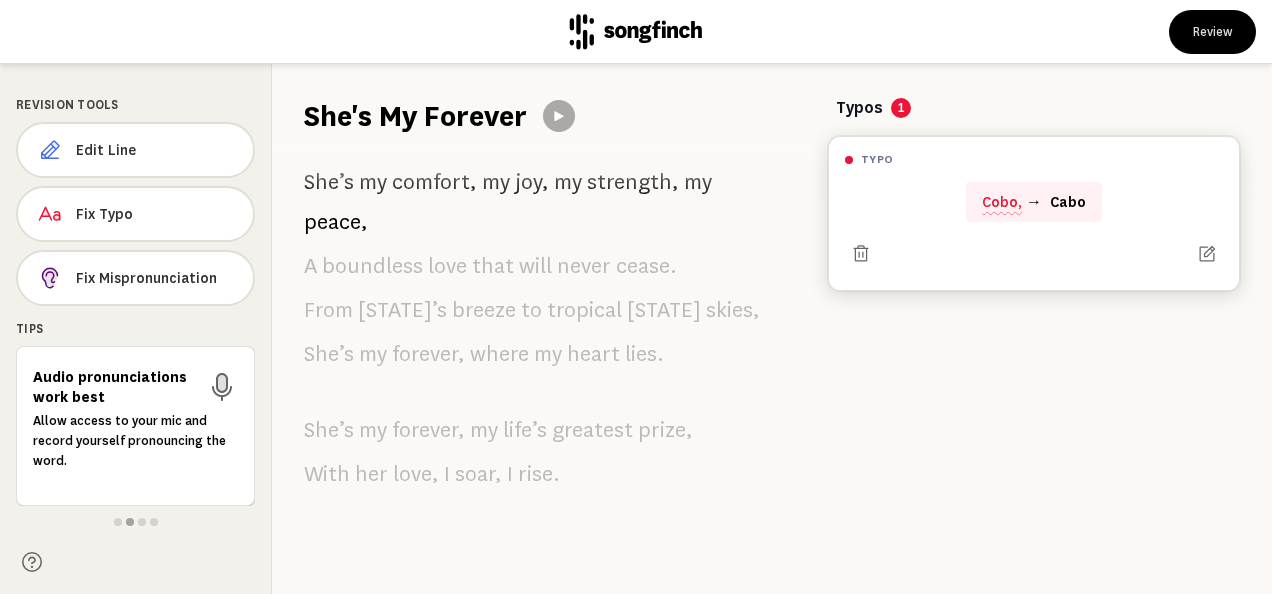 scroll, scrollTop: 1945, scrollLeft: 0, axis: vertical 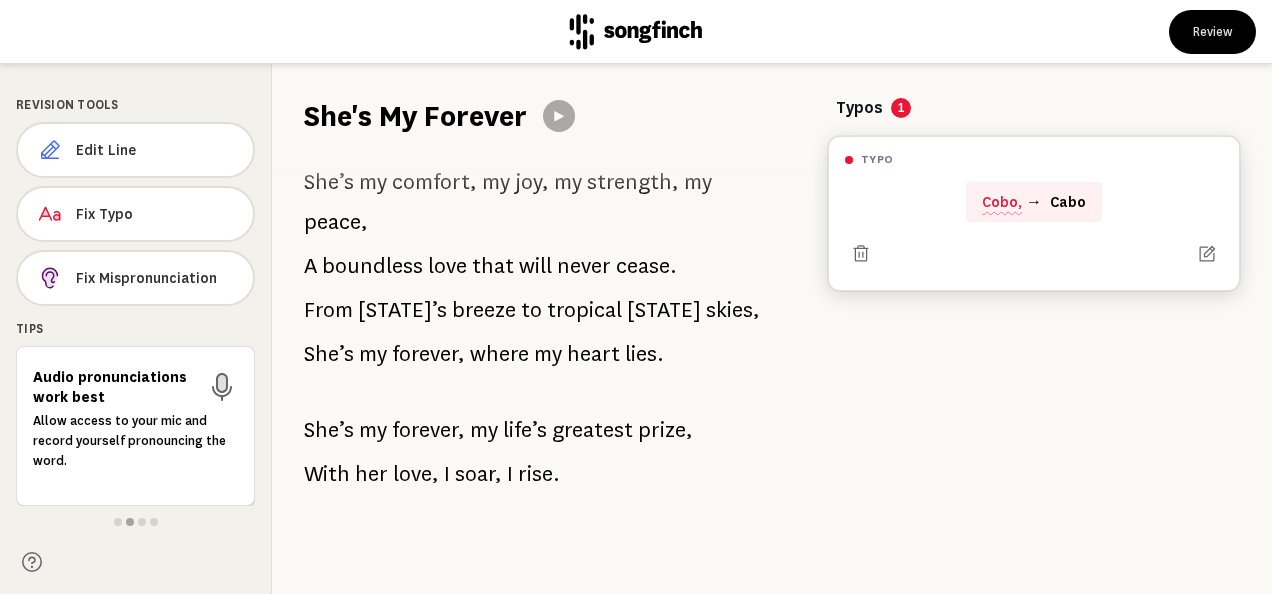 click on "Typos 1 typo Cobo, [CITY]" at bounding box center (1042, 329) 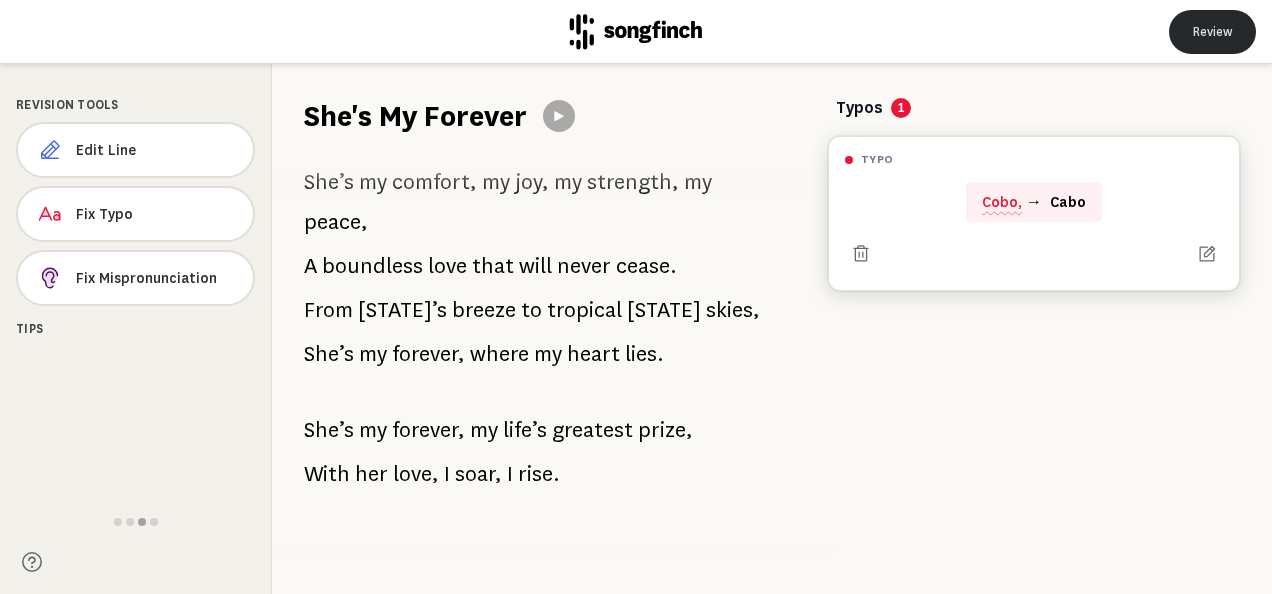 click on "Review" at bounding box center (1212, 32) 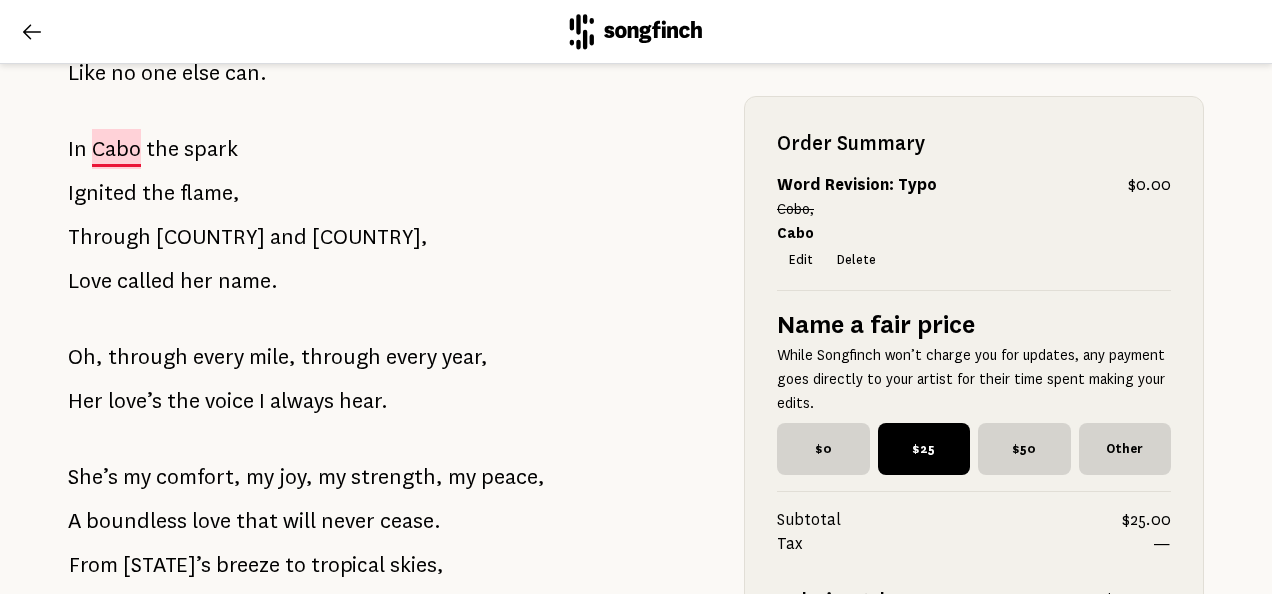 scroll, scrollTop: 500, scrollLeft: 0, axis: vertical 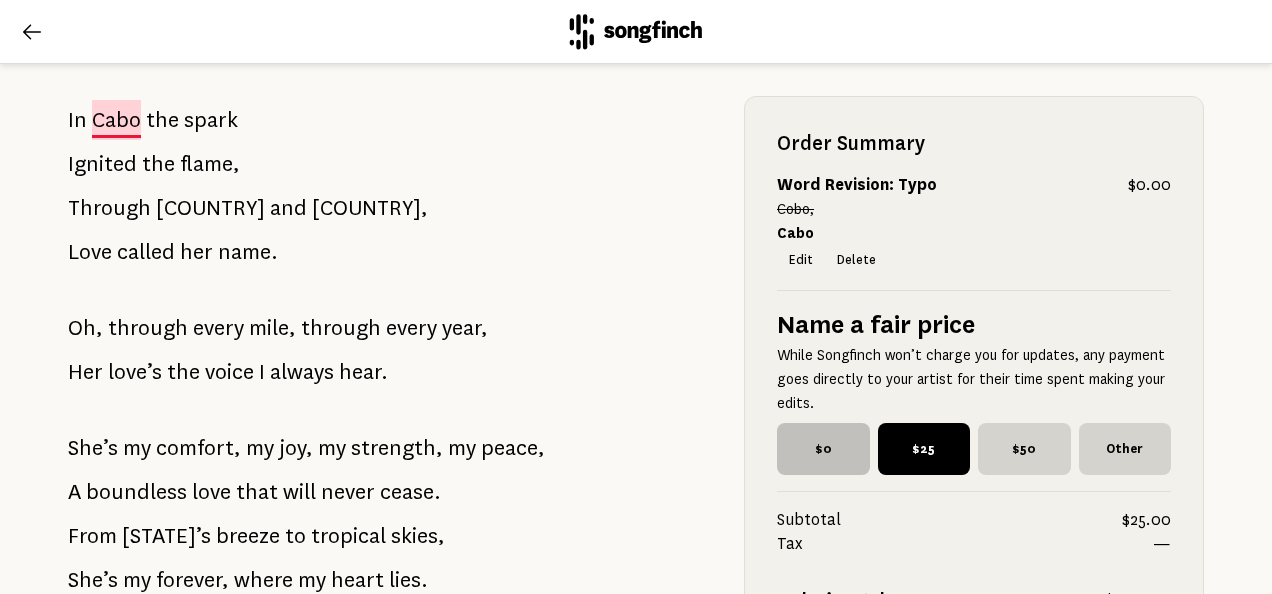 click on "$0" at bounding box center (823, 449) 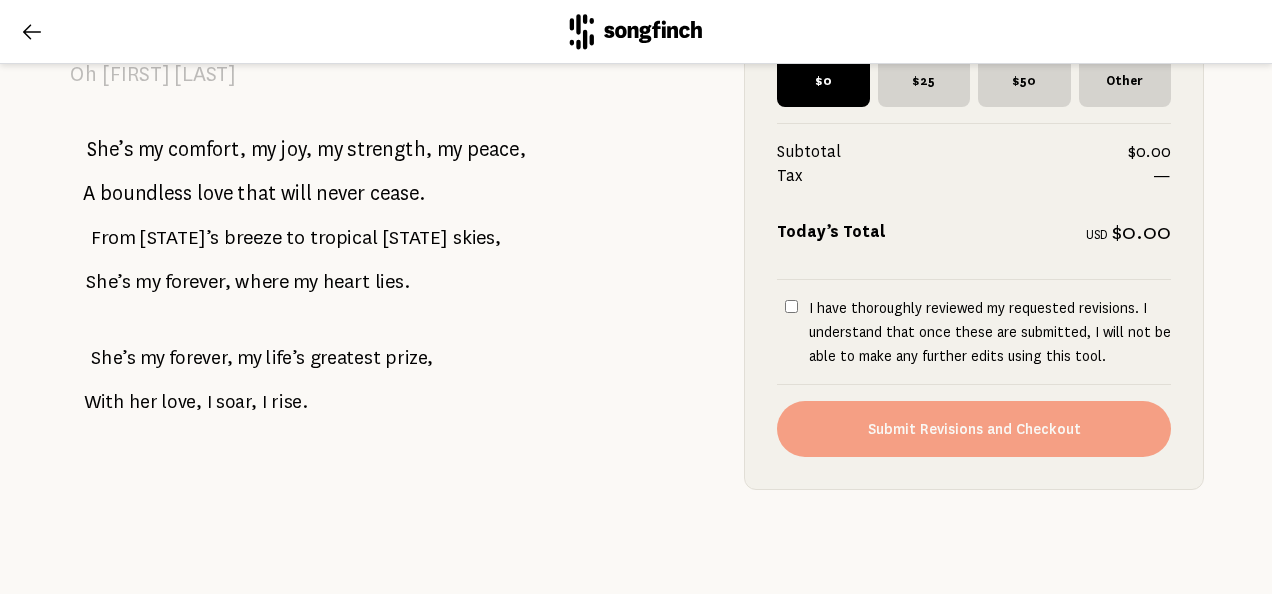 scroll, scrollTop: 2064, scrollLeft: 0, axis: vertical 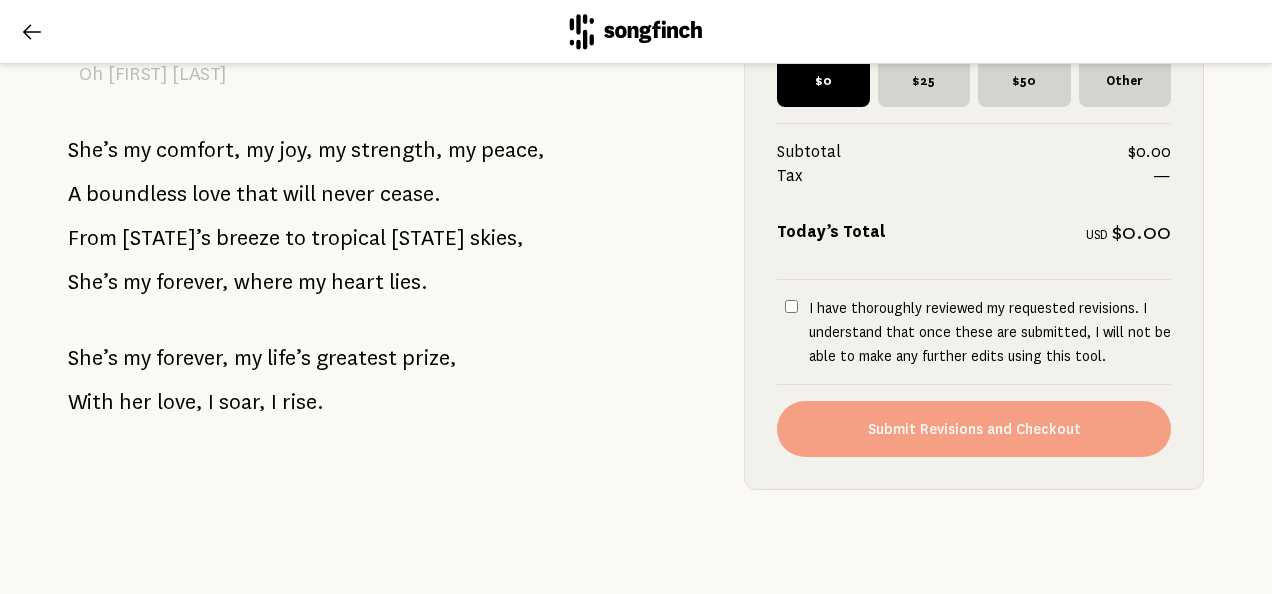 click on "I have thoroughly reviewed my requested revisions. I understand that once these are submitted, I will not be able to make any further edits using this tool." at bounding box center (791, 306) 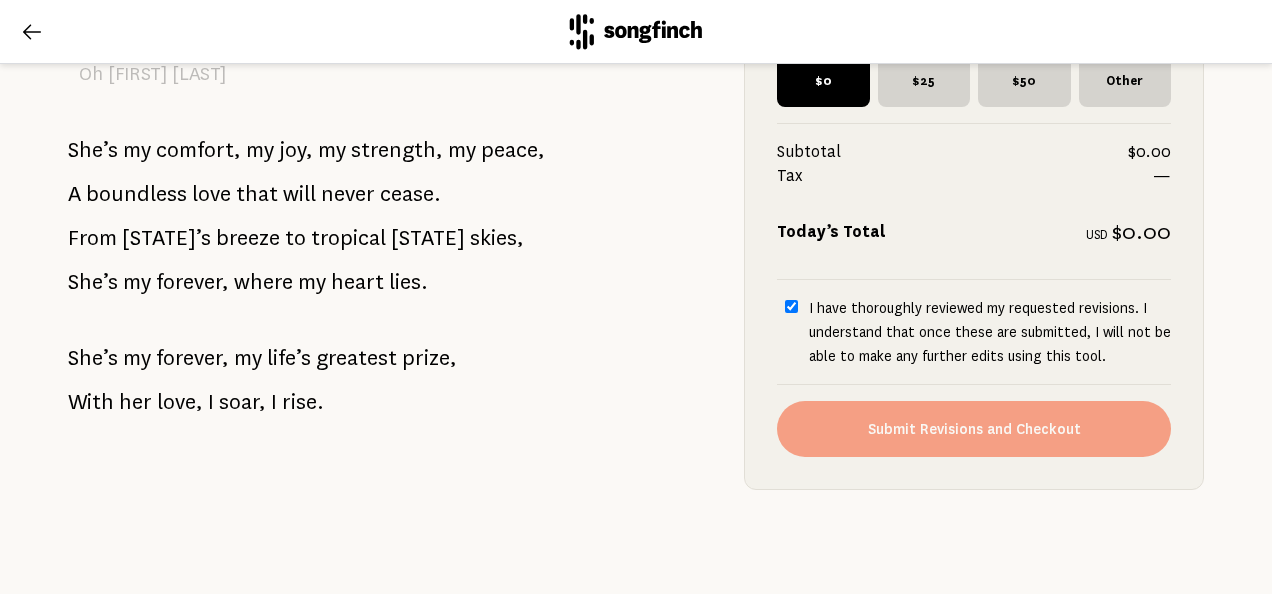 checkbox on "true" 